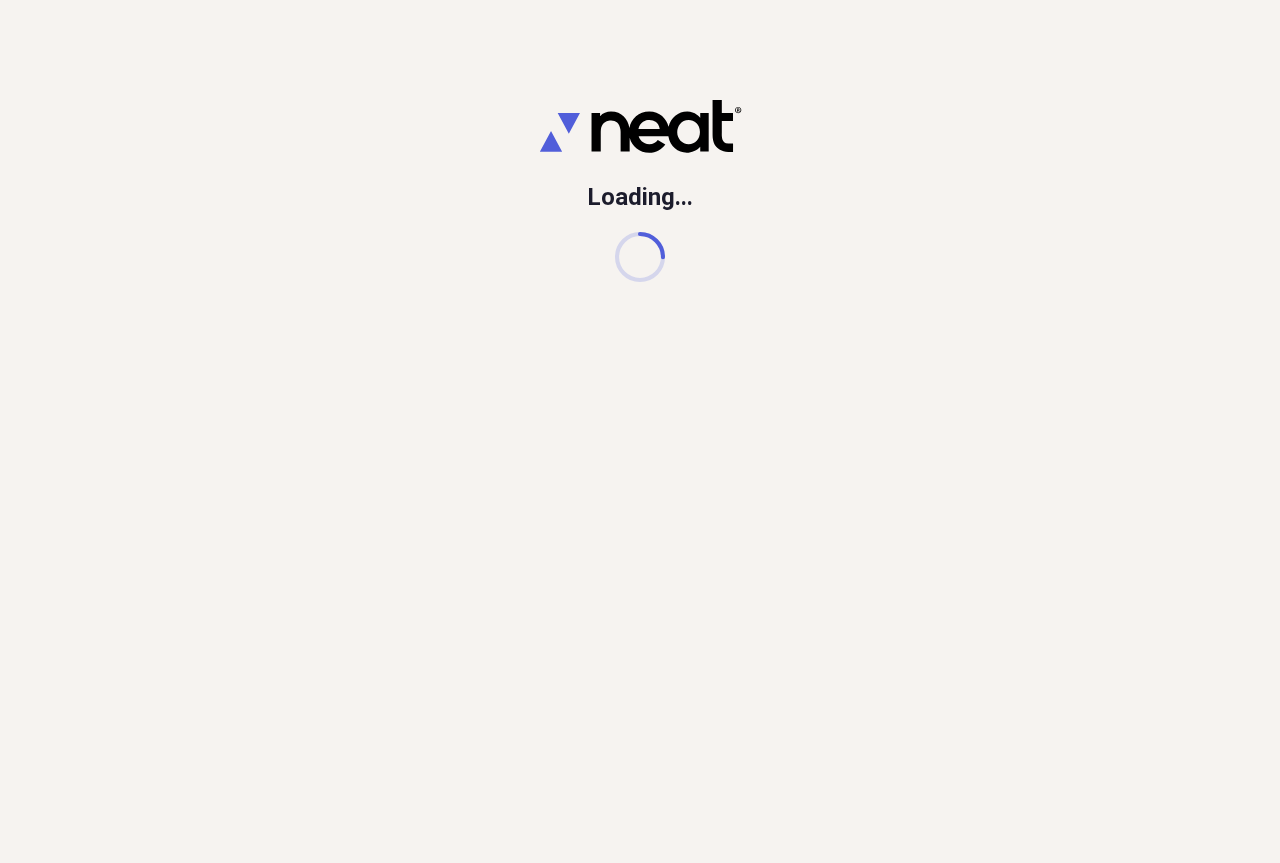 scroll, scrollTop: 0, scrollLeft: 0, axis: both 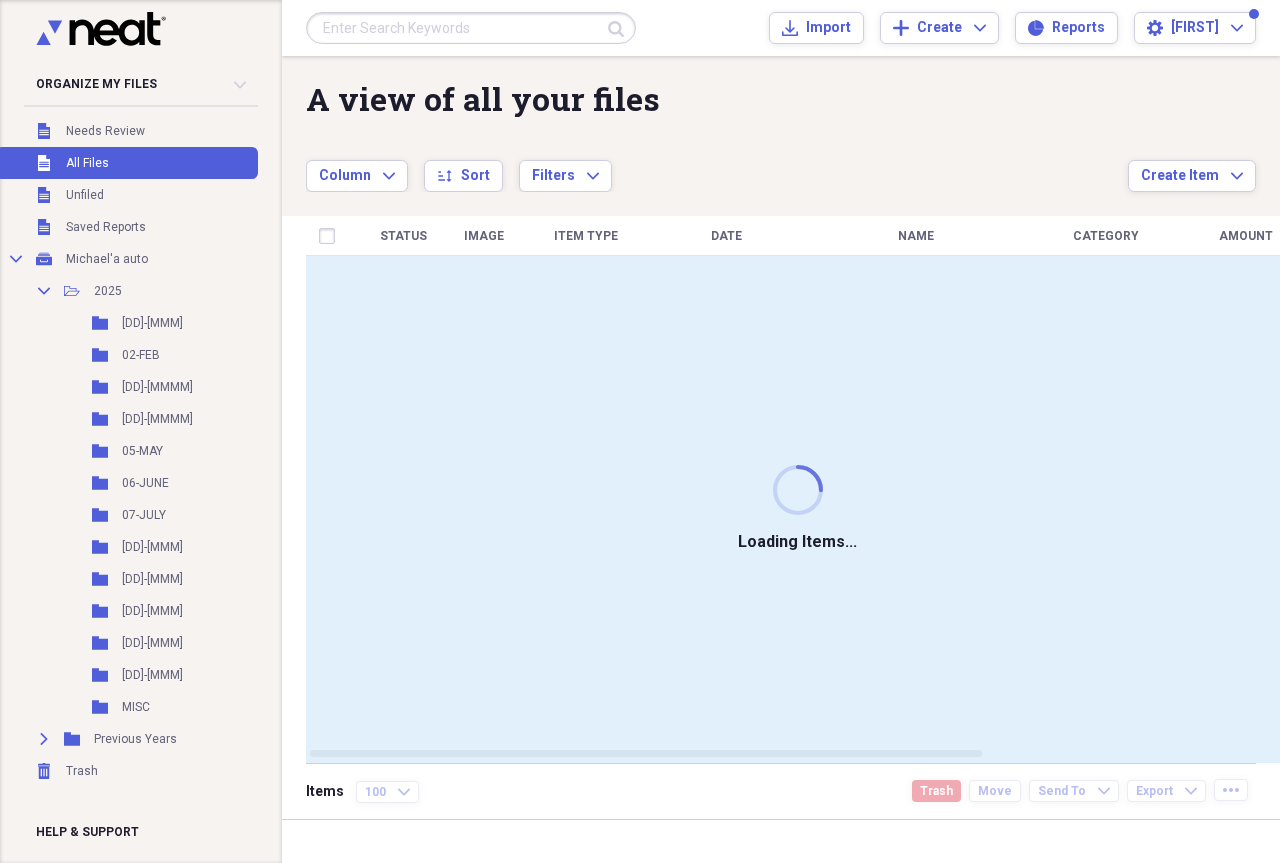 click at bounding box center [471, 28] 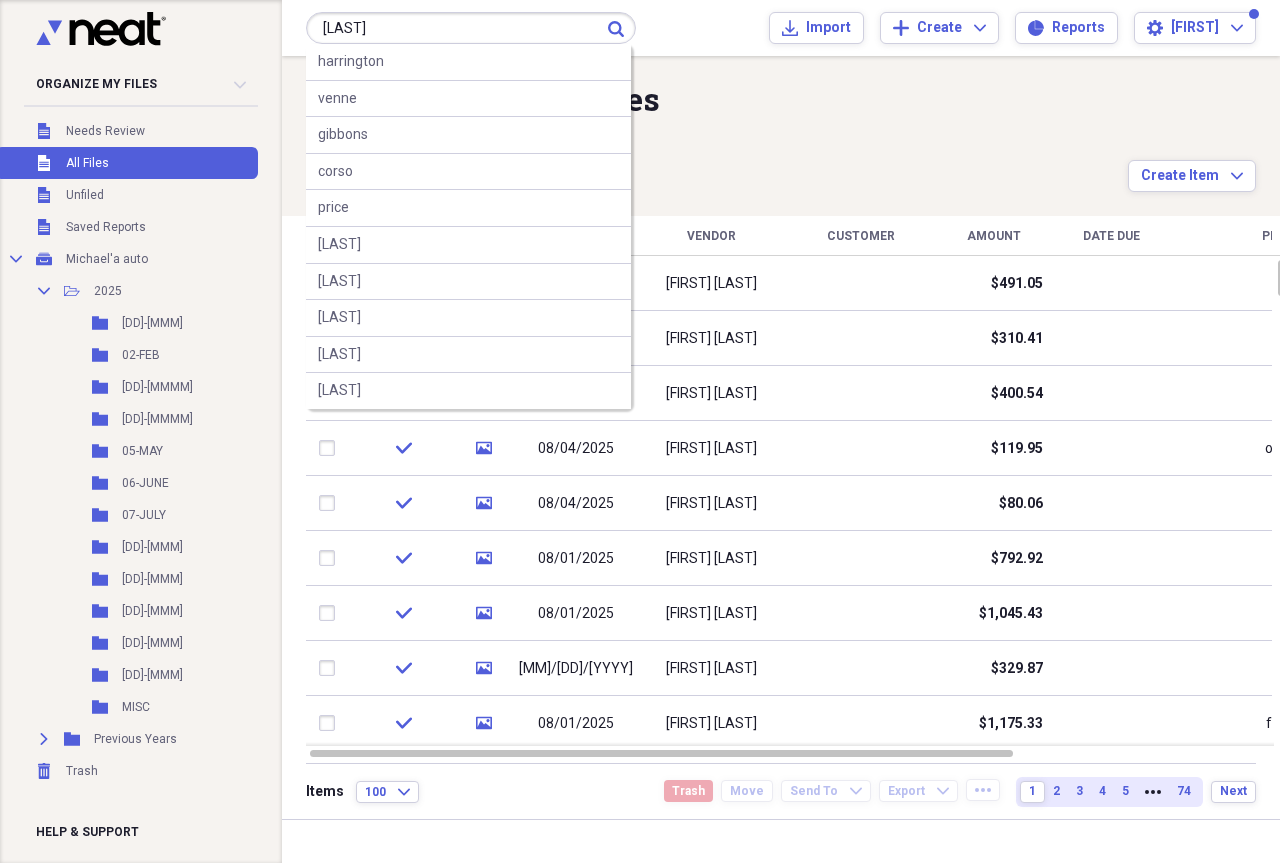 type on "[LAST]" 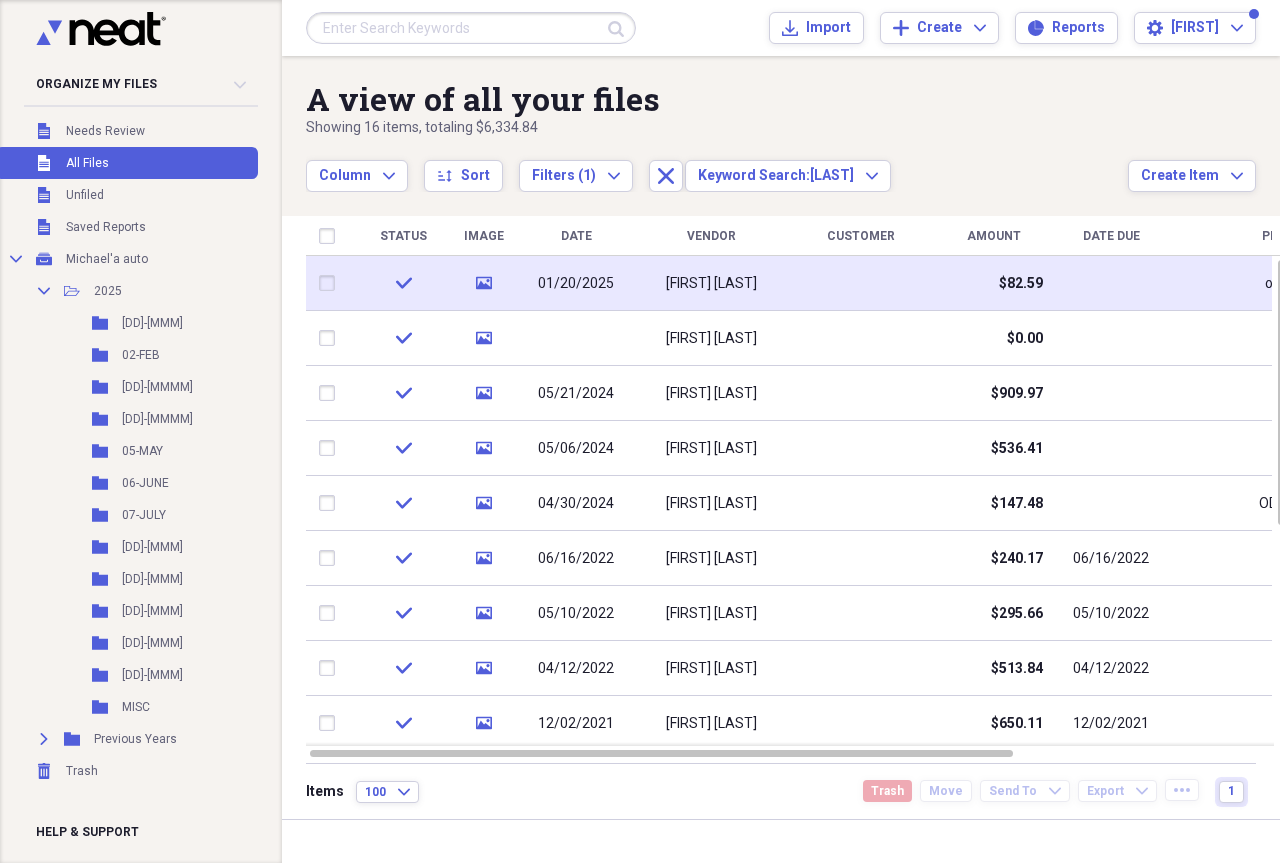 click on "01/20/2025" at bounding box center [576, 284] 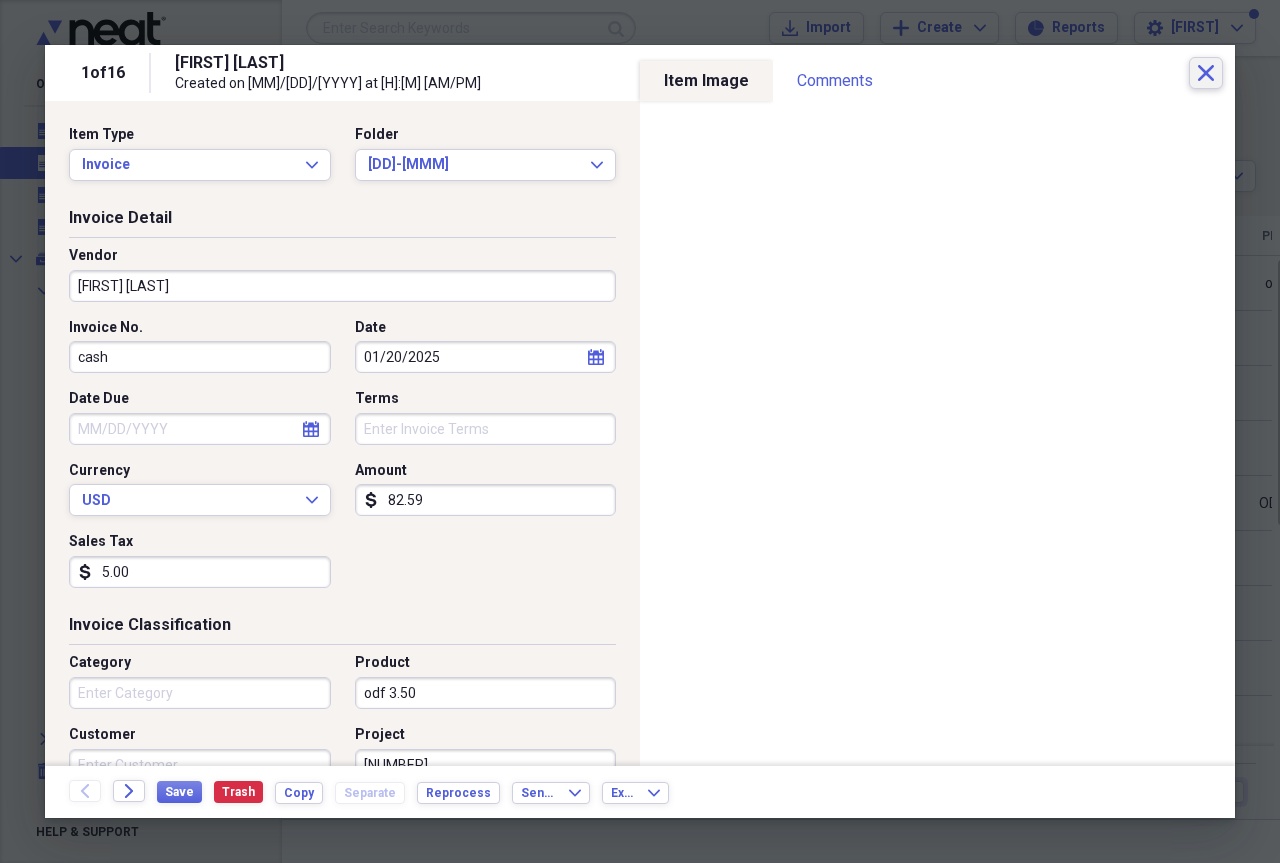 click on "Close" at bounding box center (1206, 73) 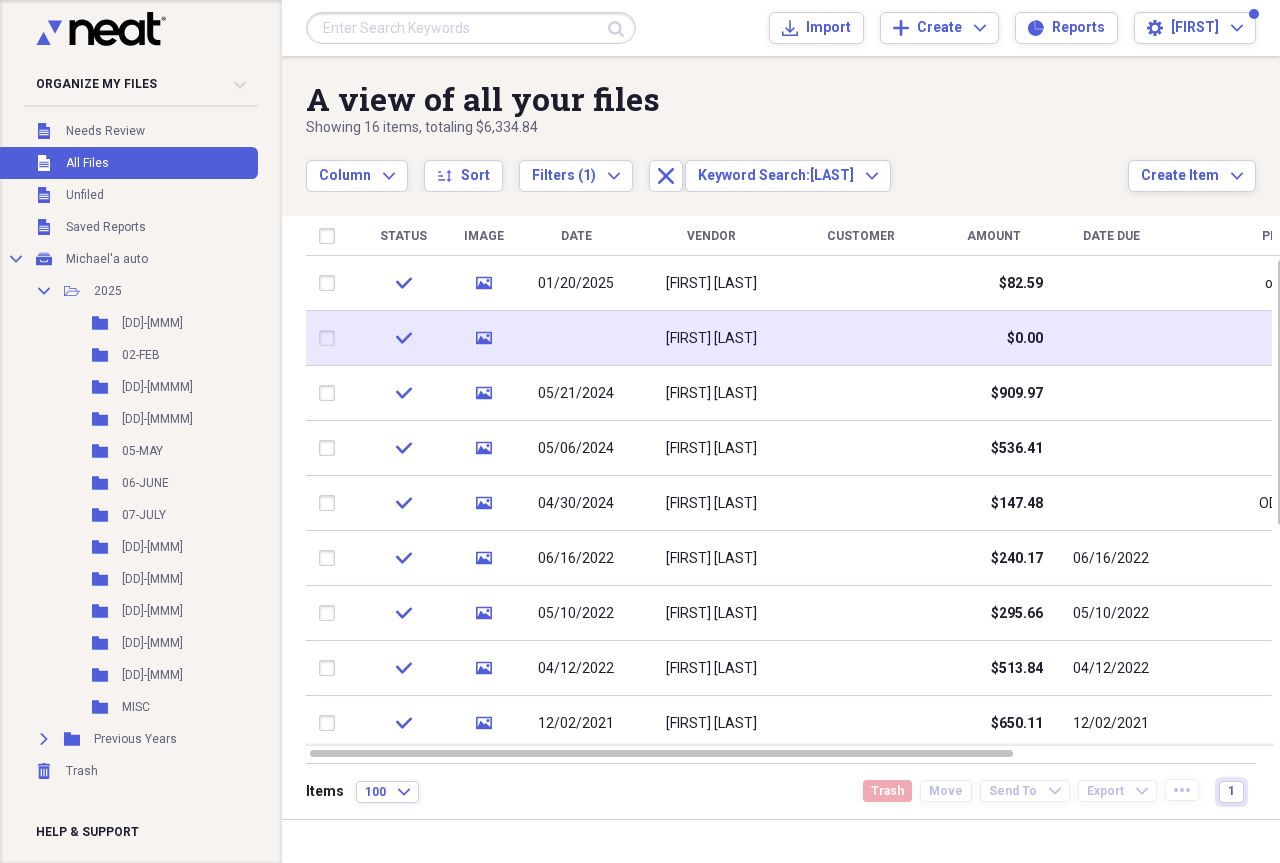click at bounding box center (576, 338) 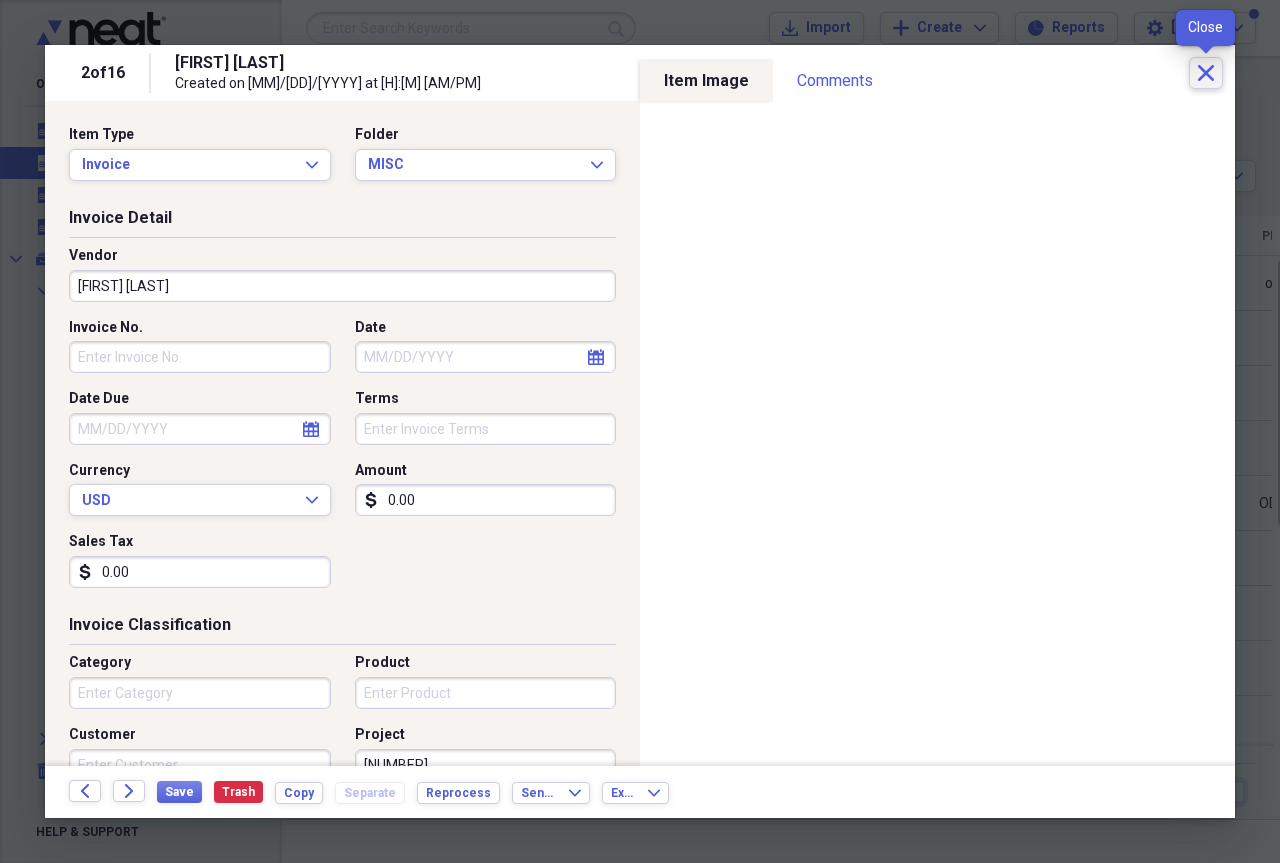 click on "Close" 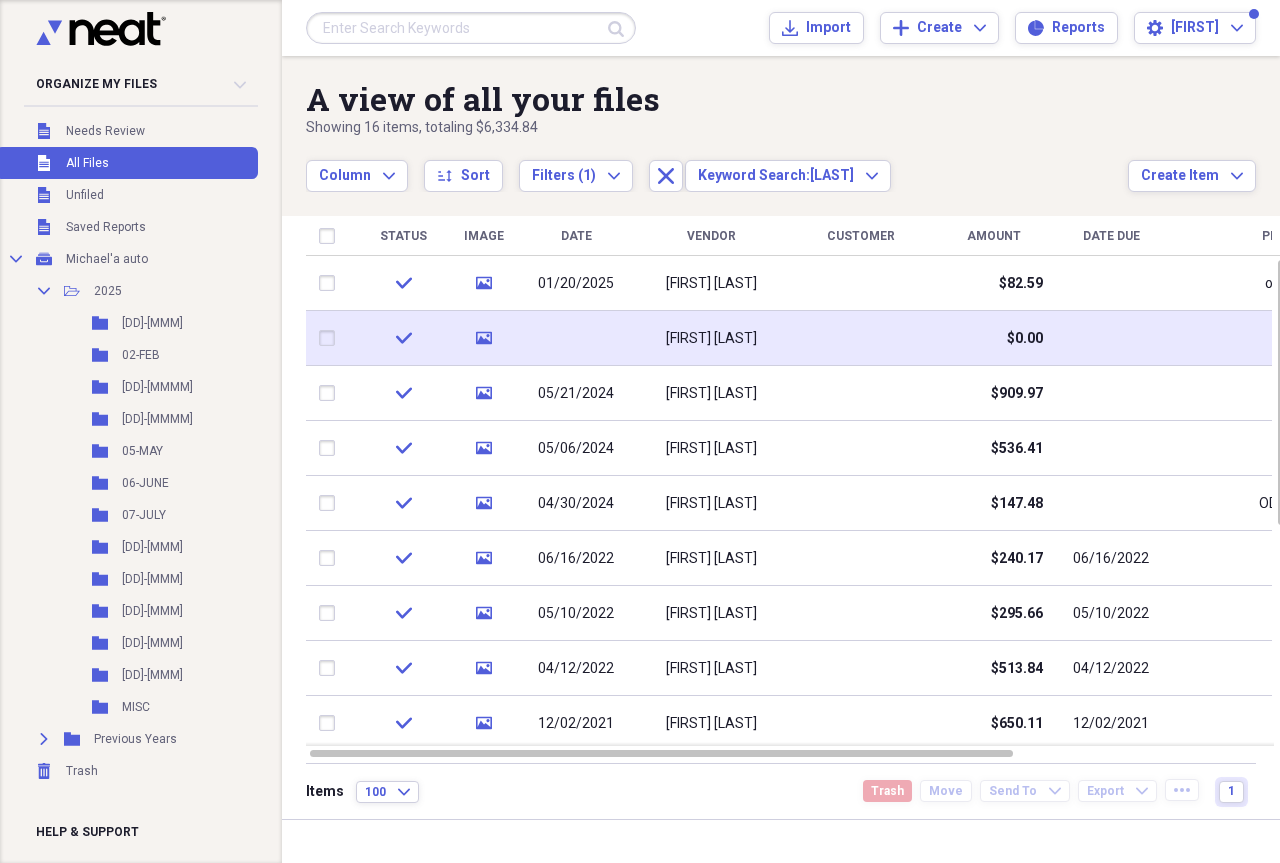 click on "[FIRST] [LAST]" at bounding box center [711, 339] 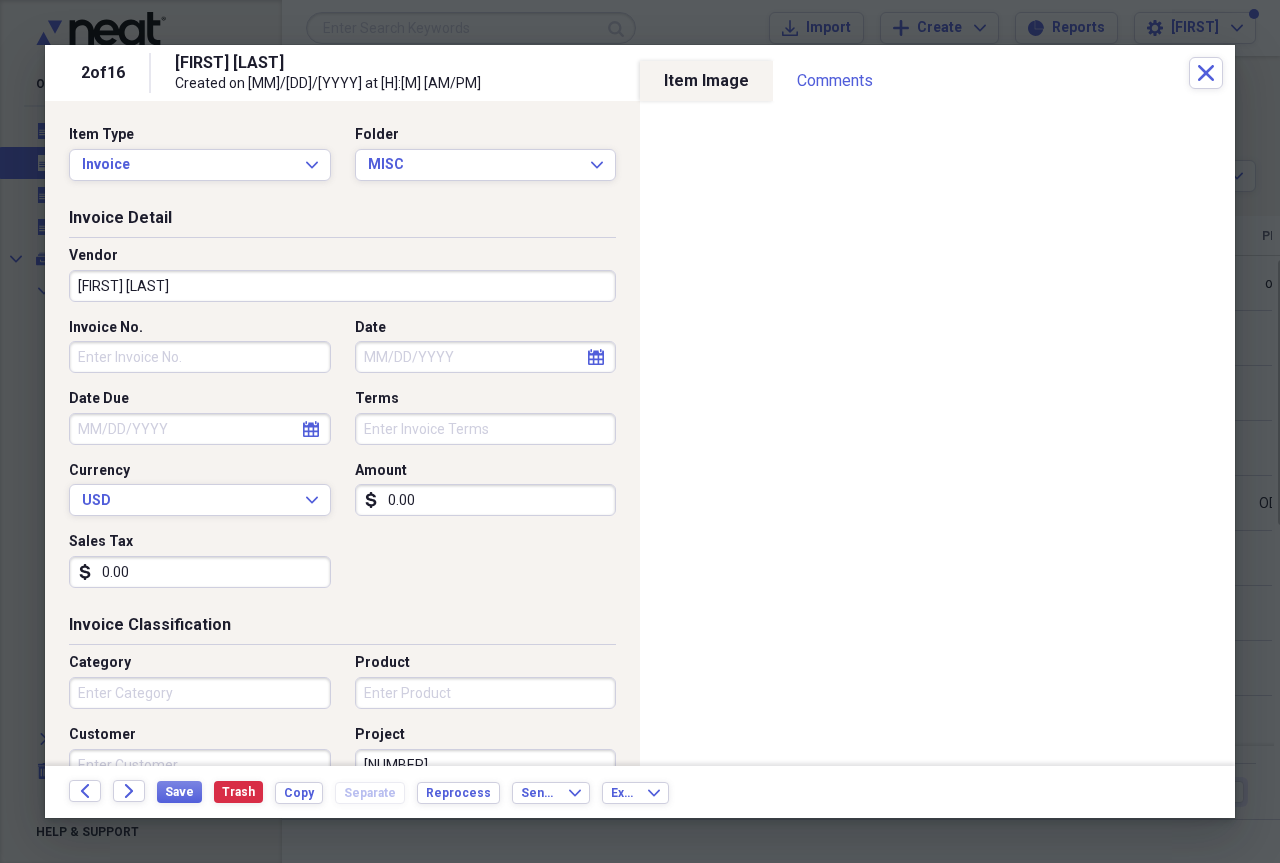 select on "7" 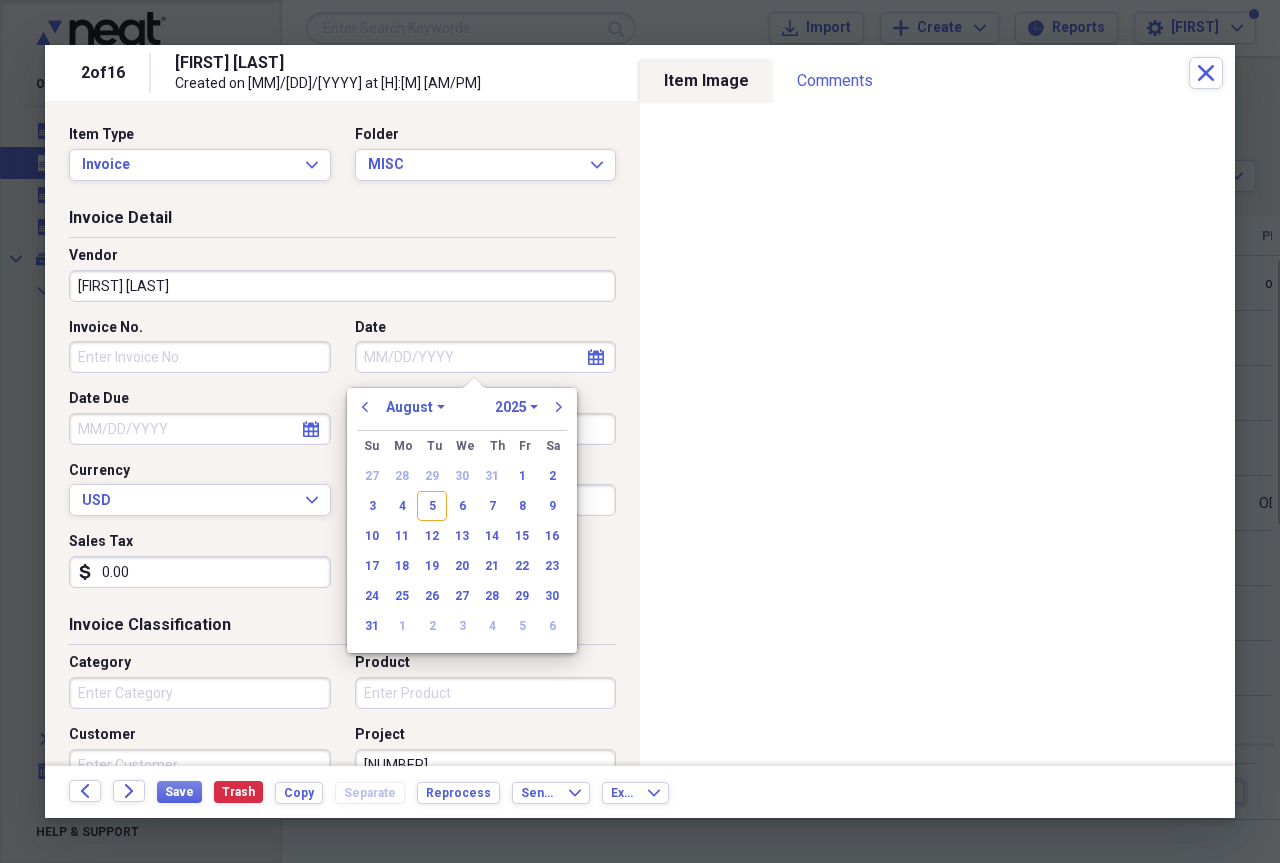 click on "Date" at bounding box center [486, 357] 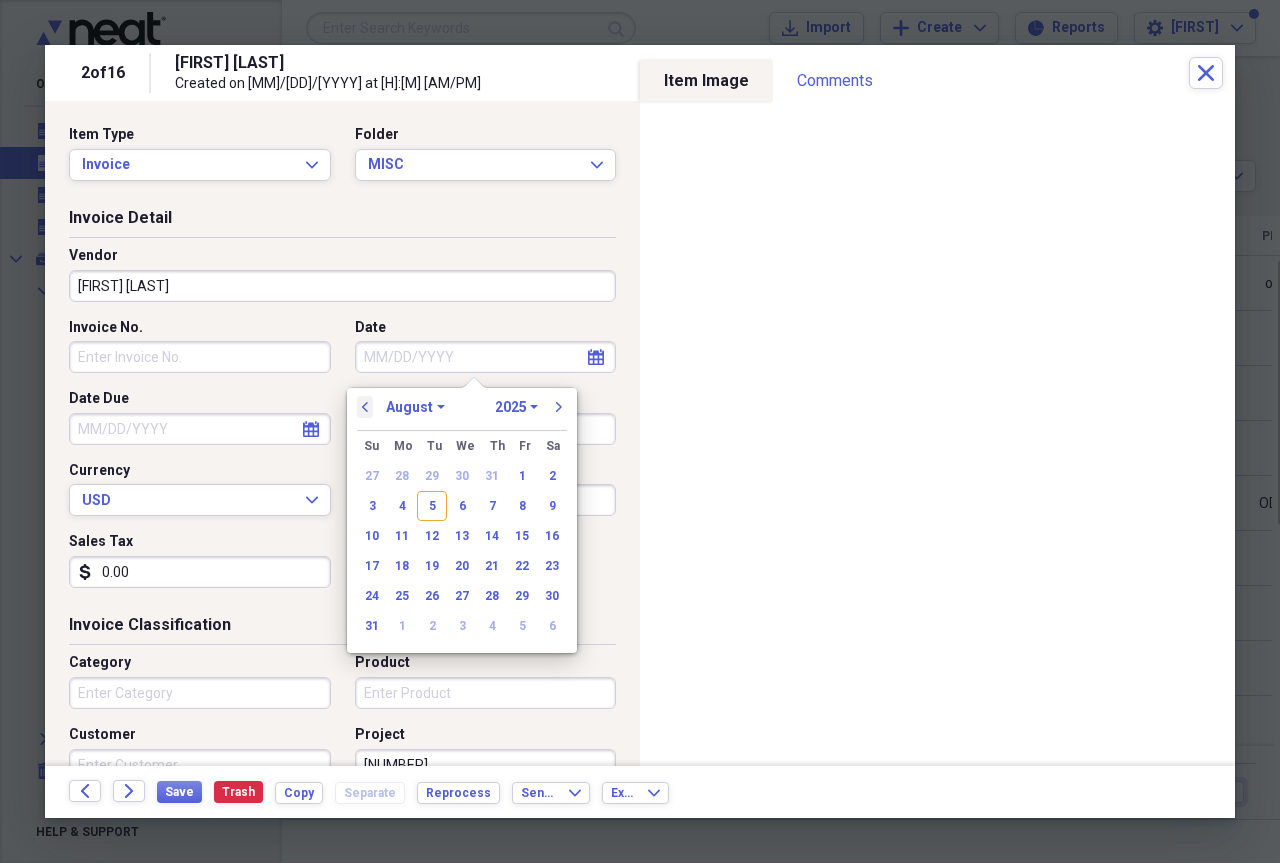 click on "previous" at bounding box center [365, 407] 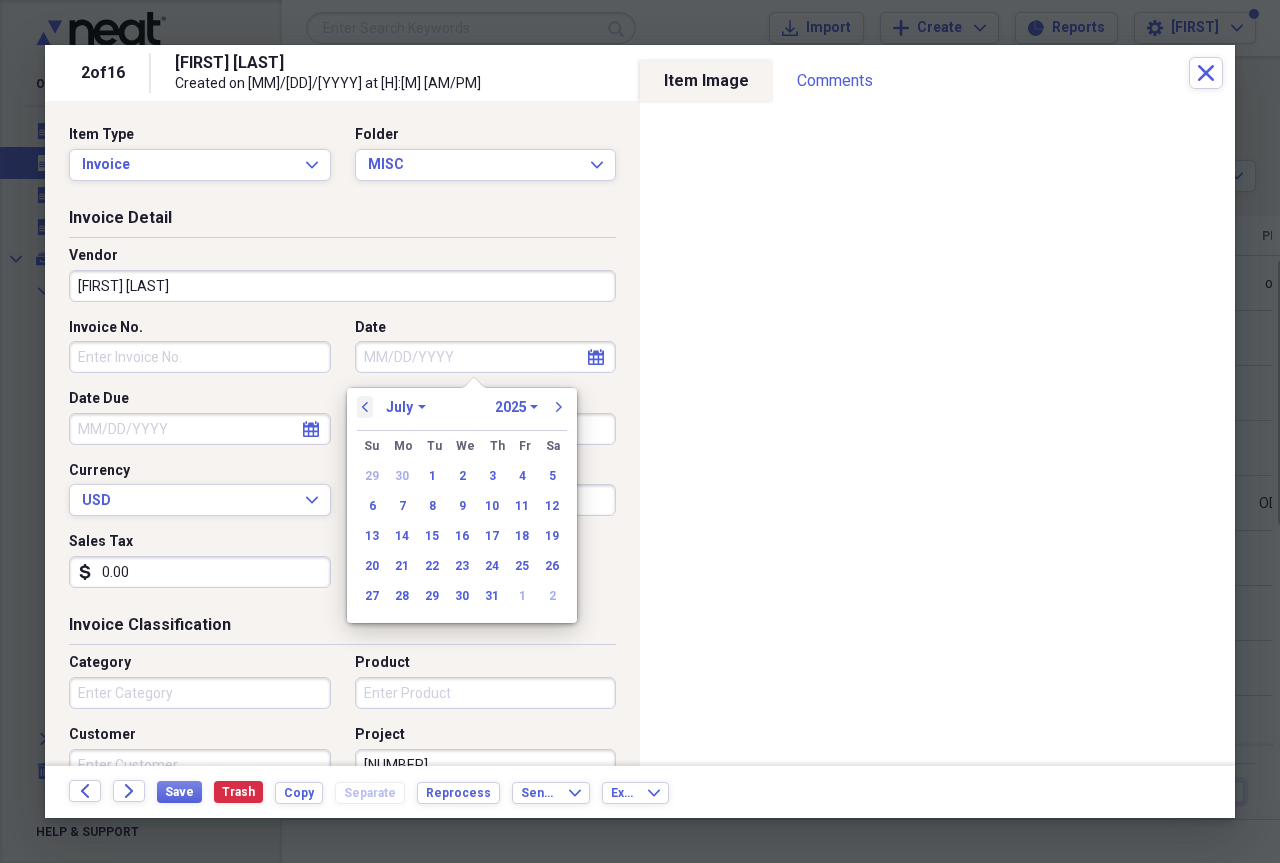click on "previous" at bounding box center [365, 407] 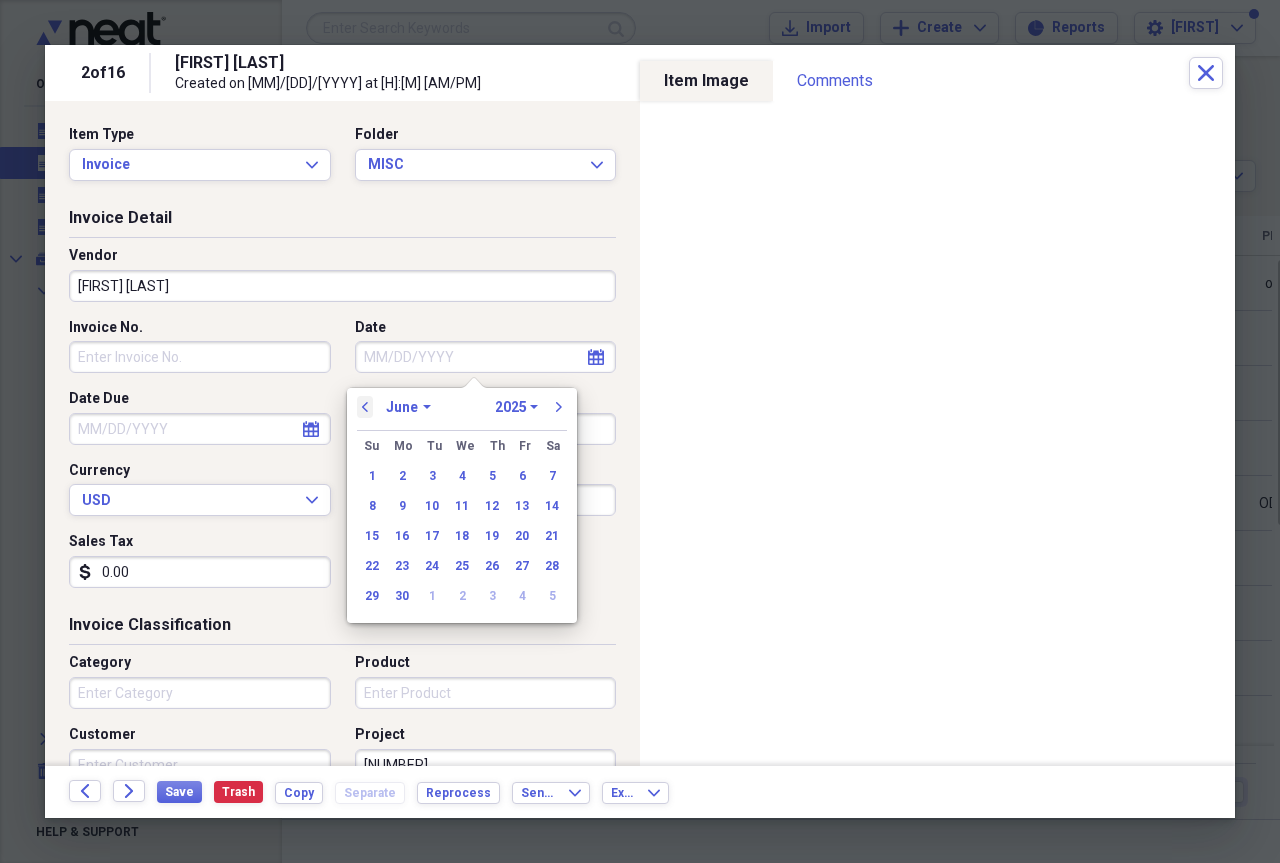click on "previous" at bounding box center [365, 407] 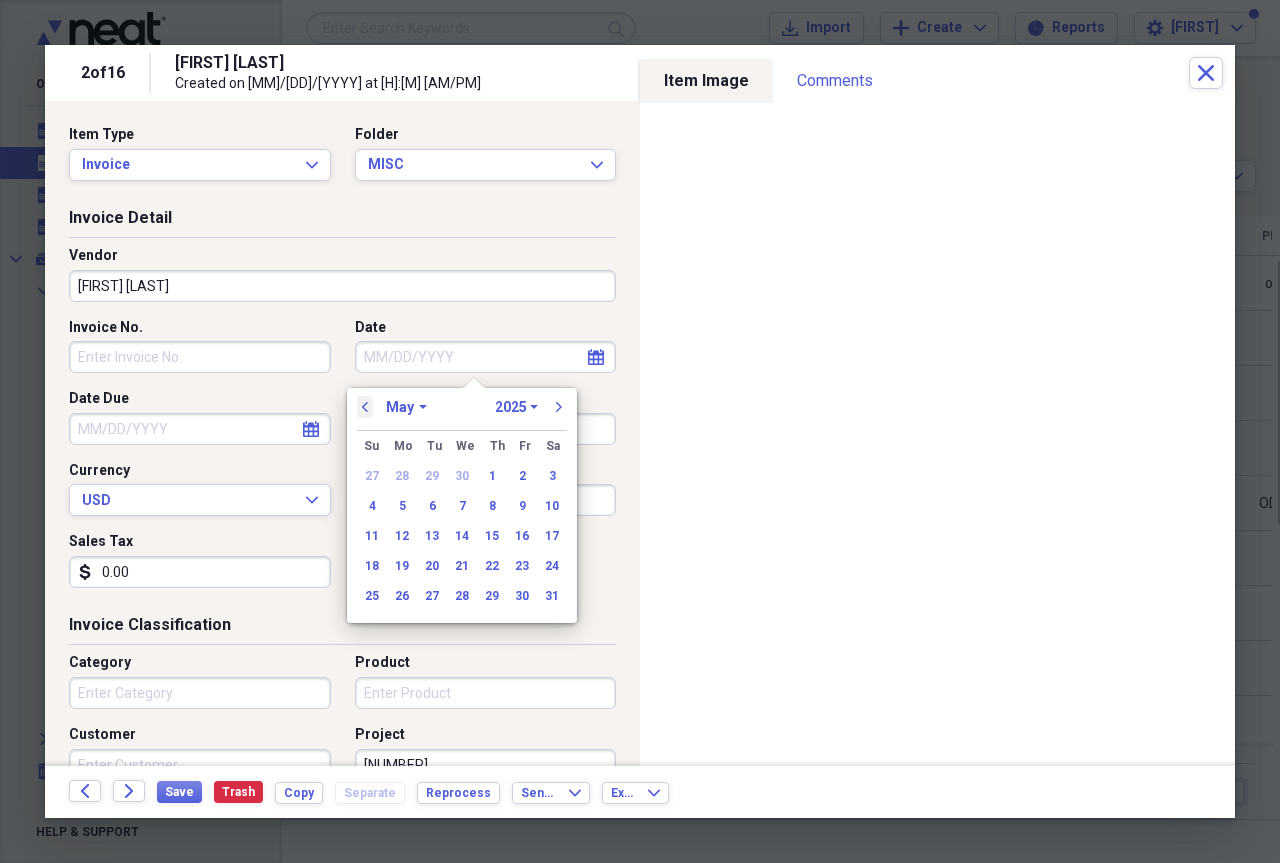 click on "previous" at bounding box center [365, 407] 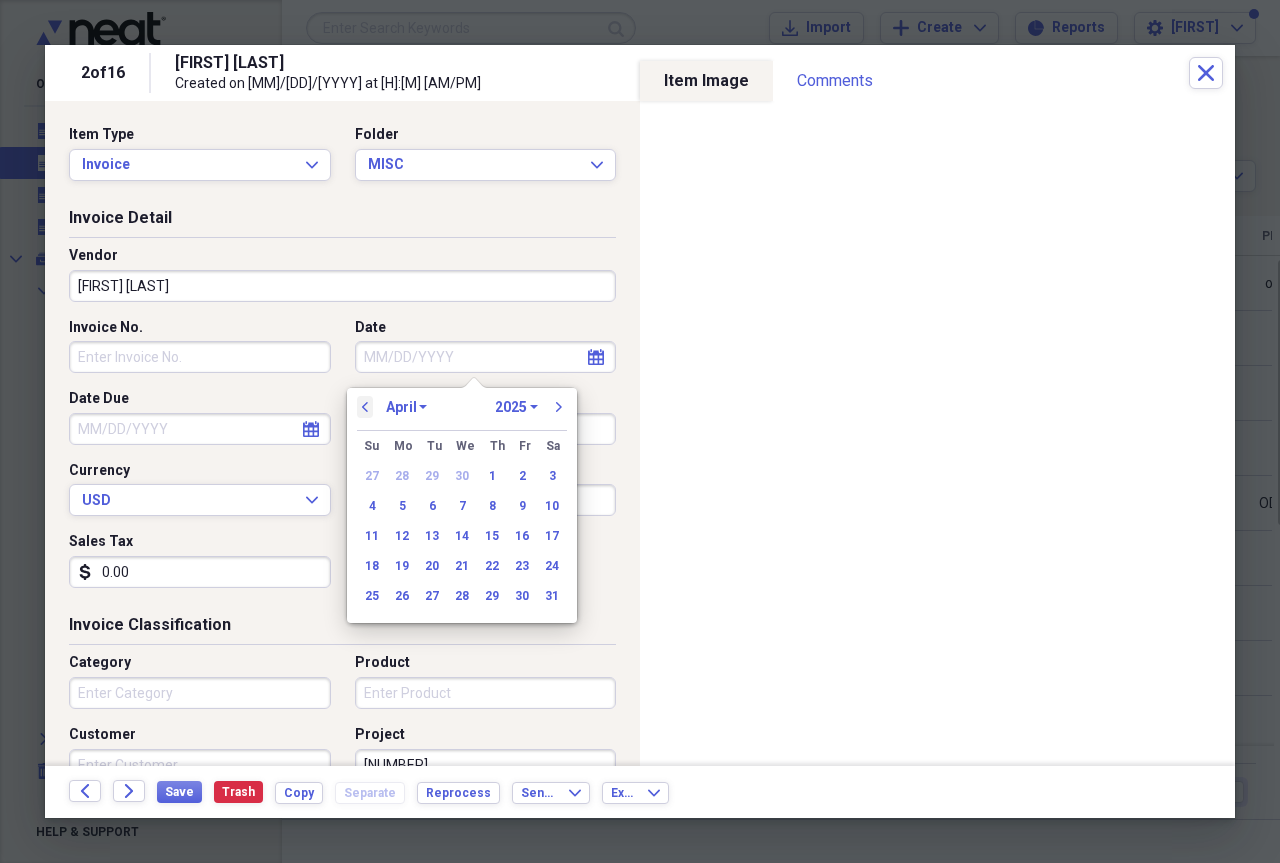 click on "previous" at bounding box center [365, 407] 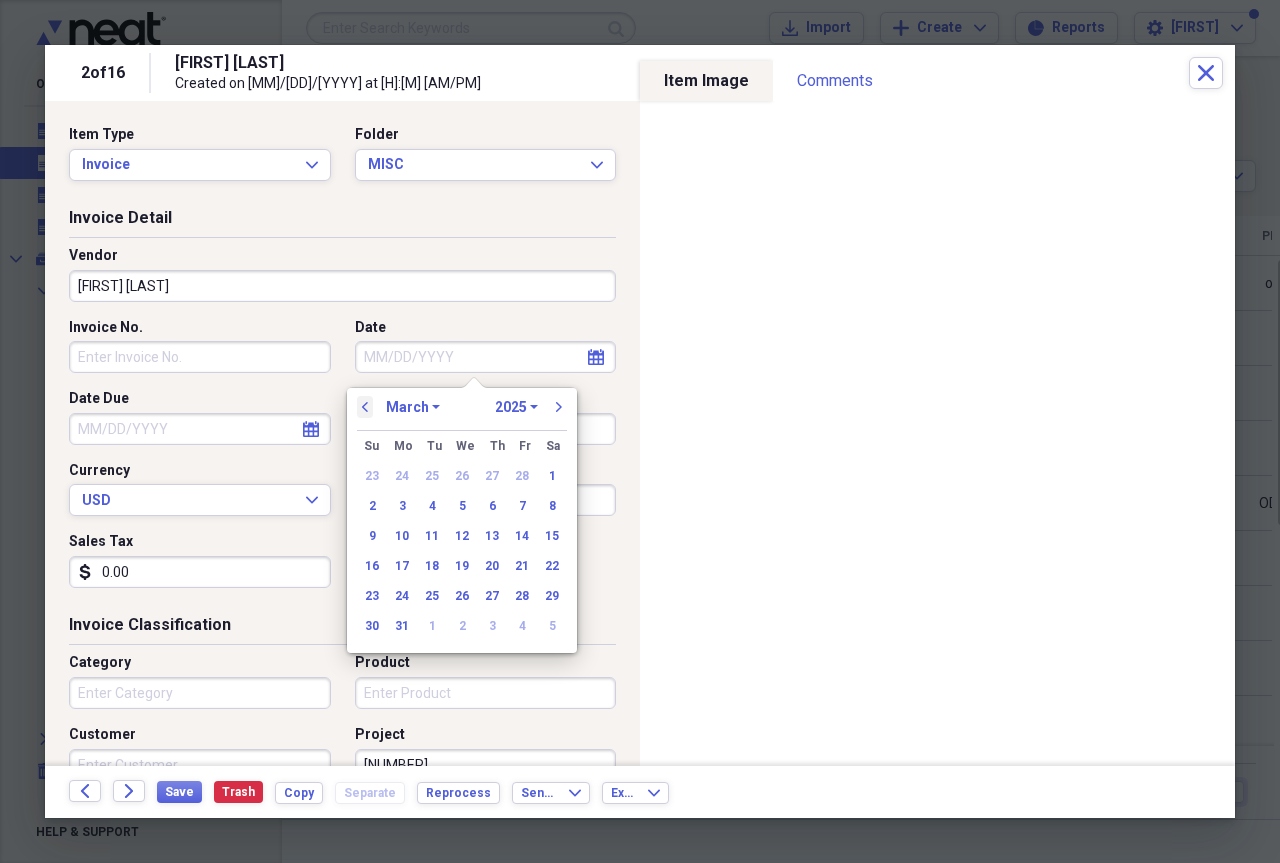 click on "previous" at bounding box center (365, 407) 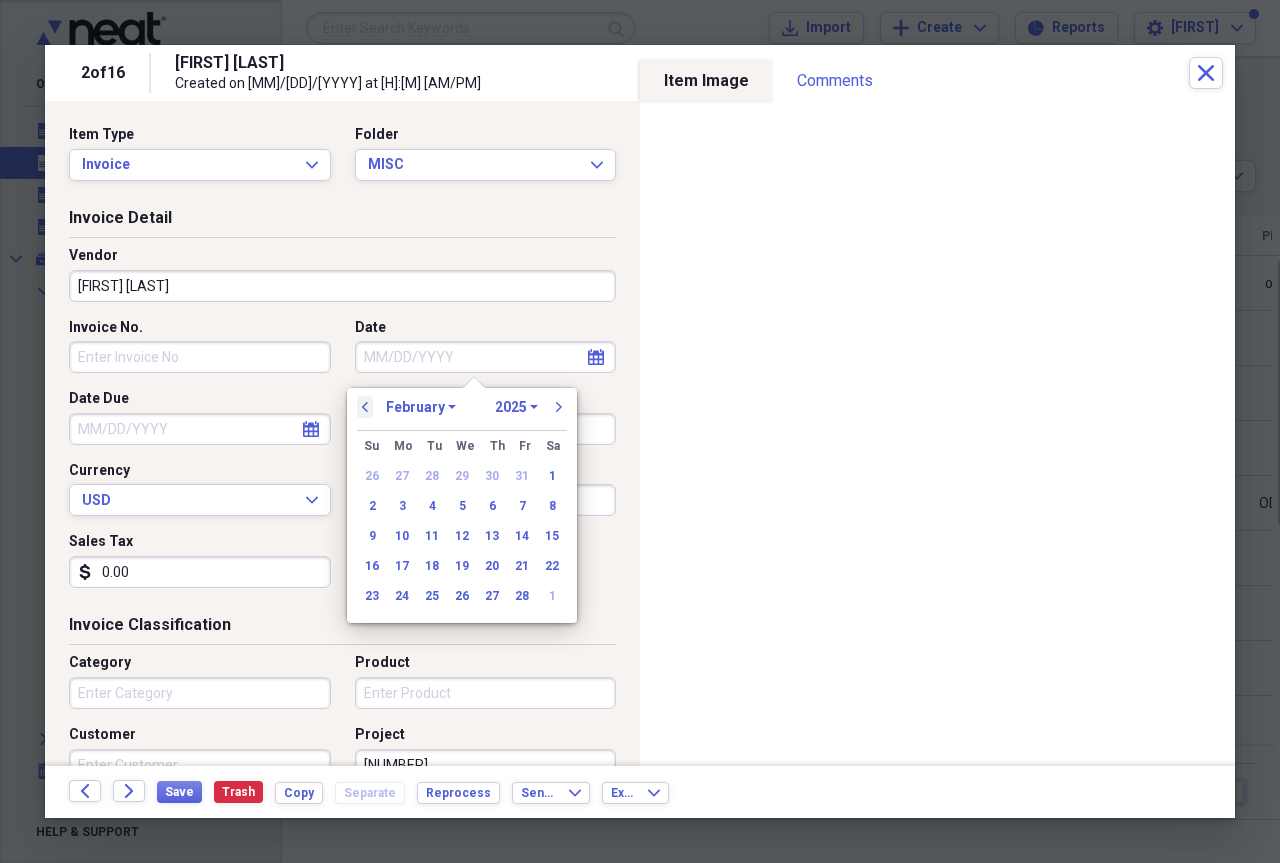 click on "previous" at bounding box center (365, 407) 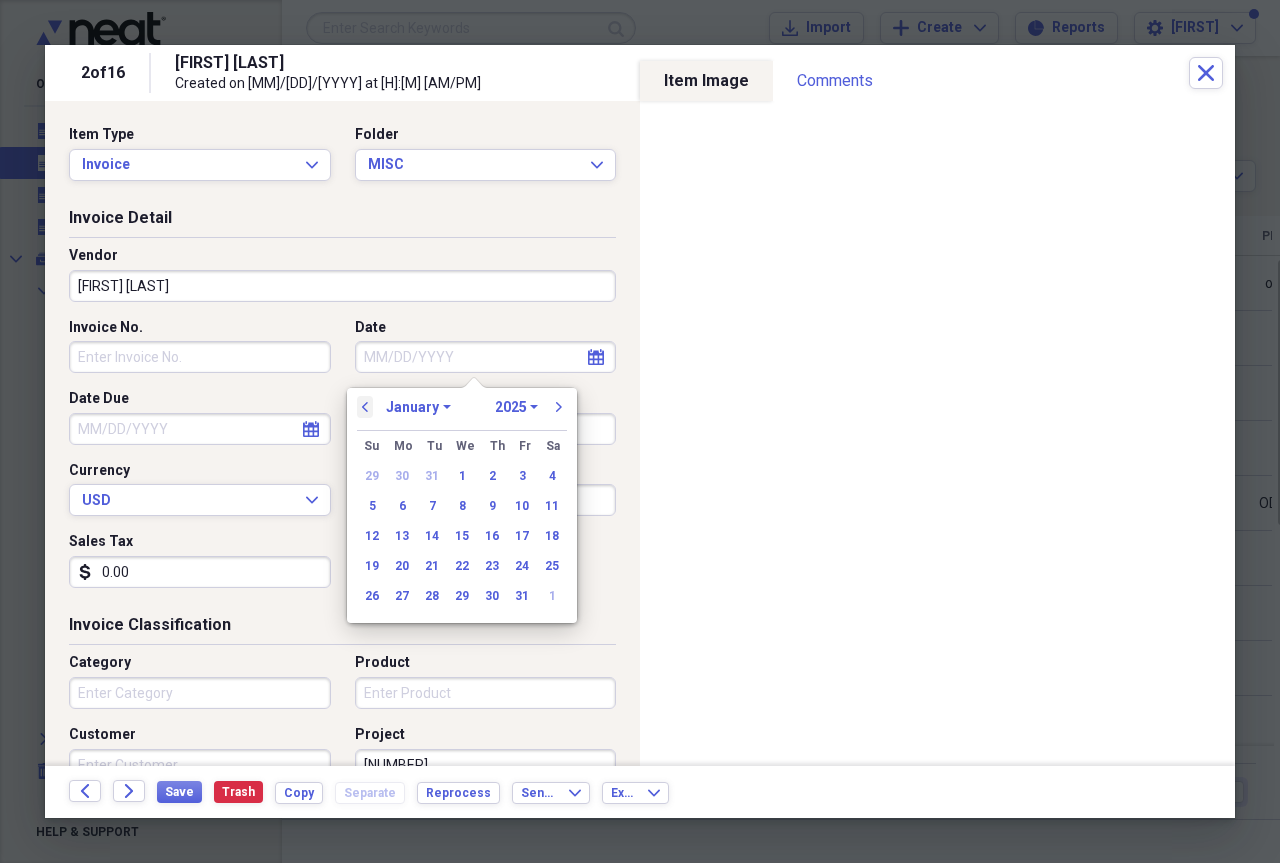 click on "previous" at bounding box center [365, 407] 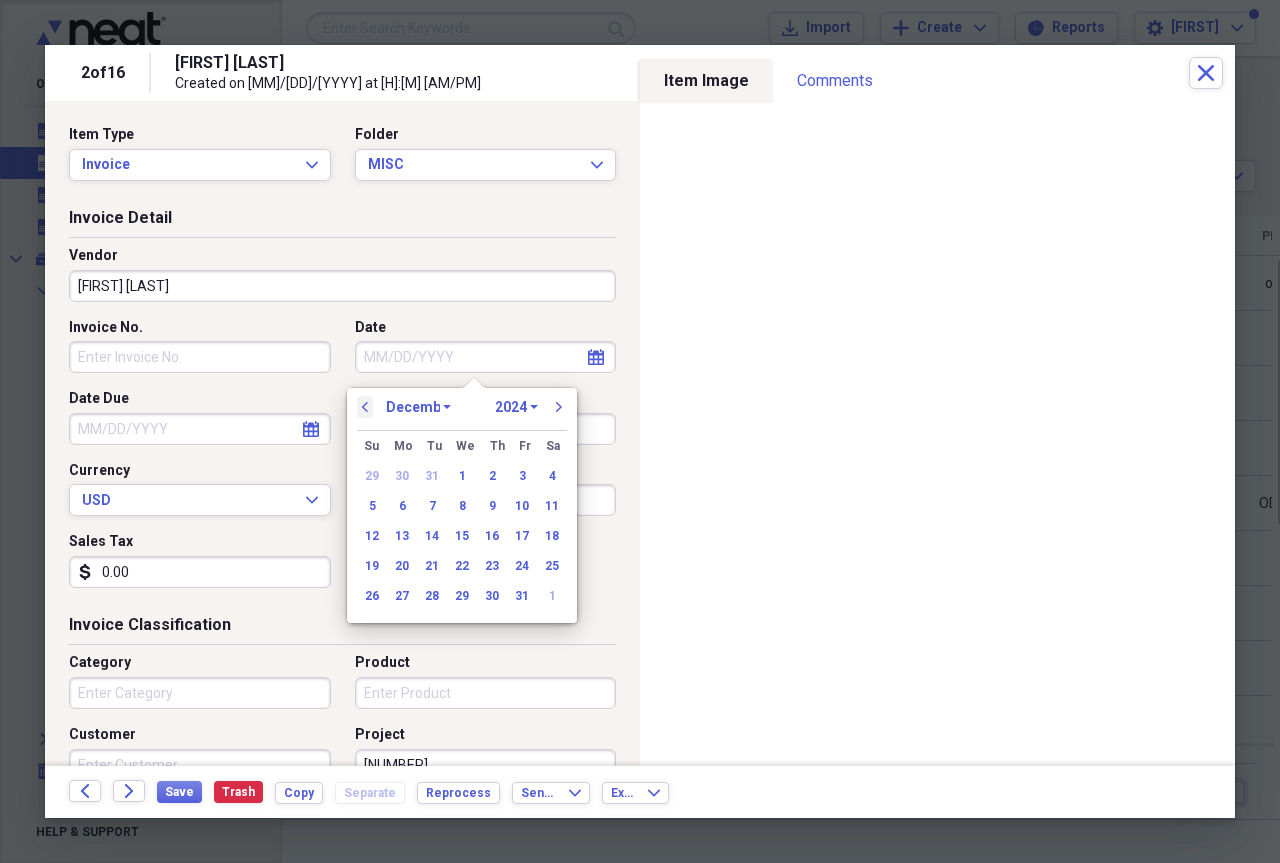 click on "previous" at bounding box center (365, 407) 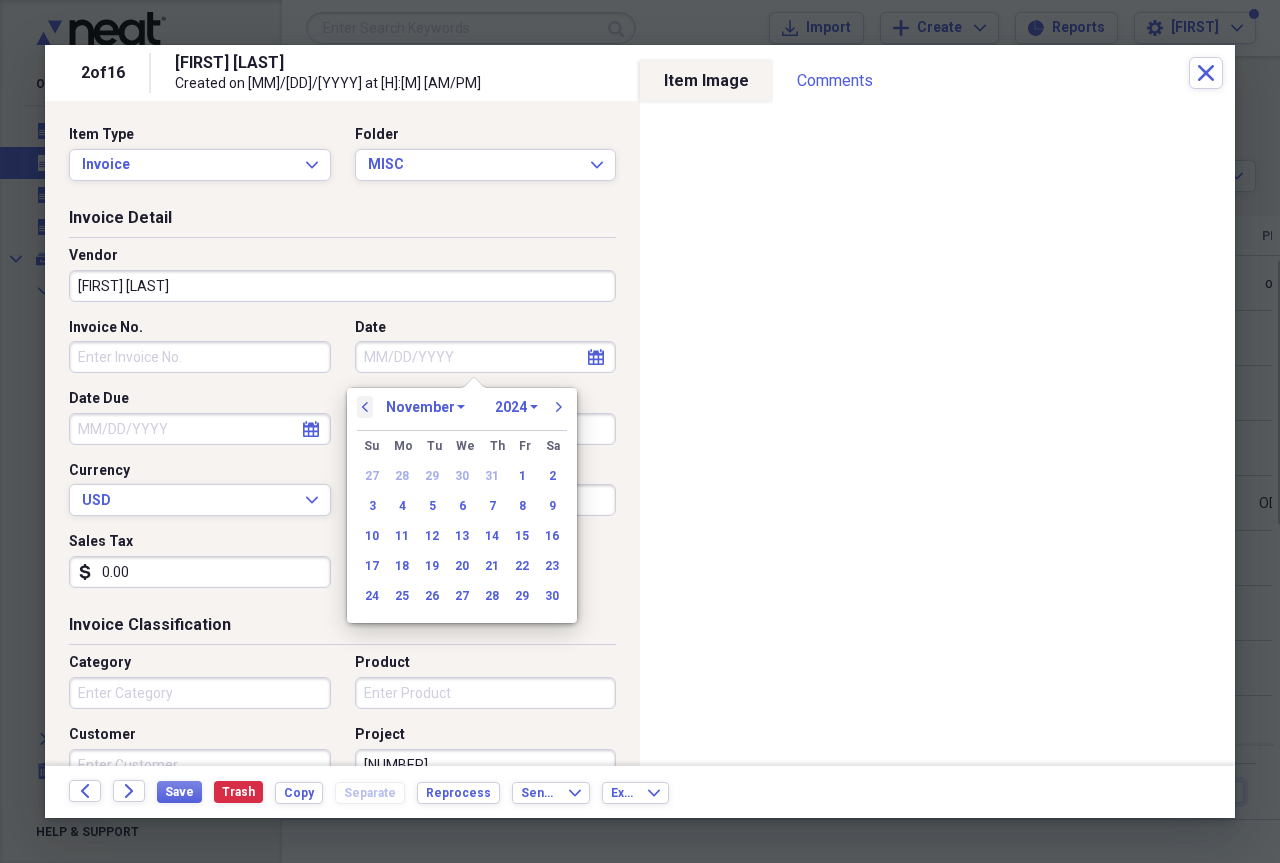 click on "previous" at bounding box center [365, 407] 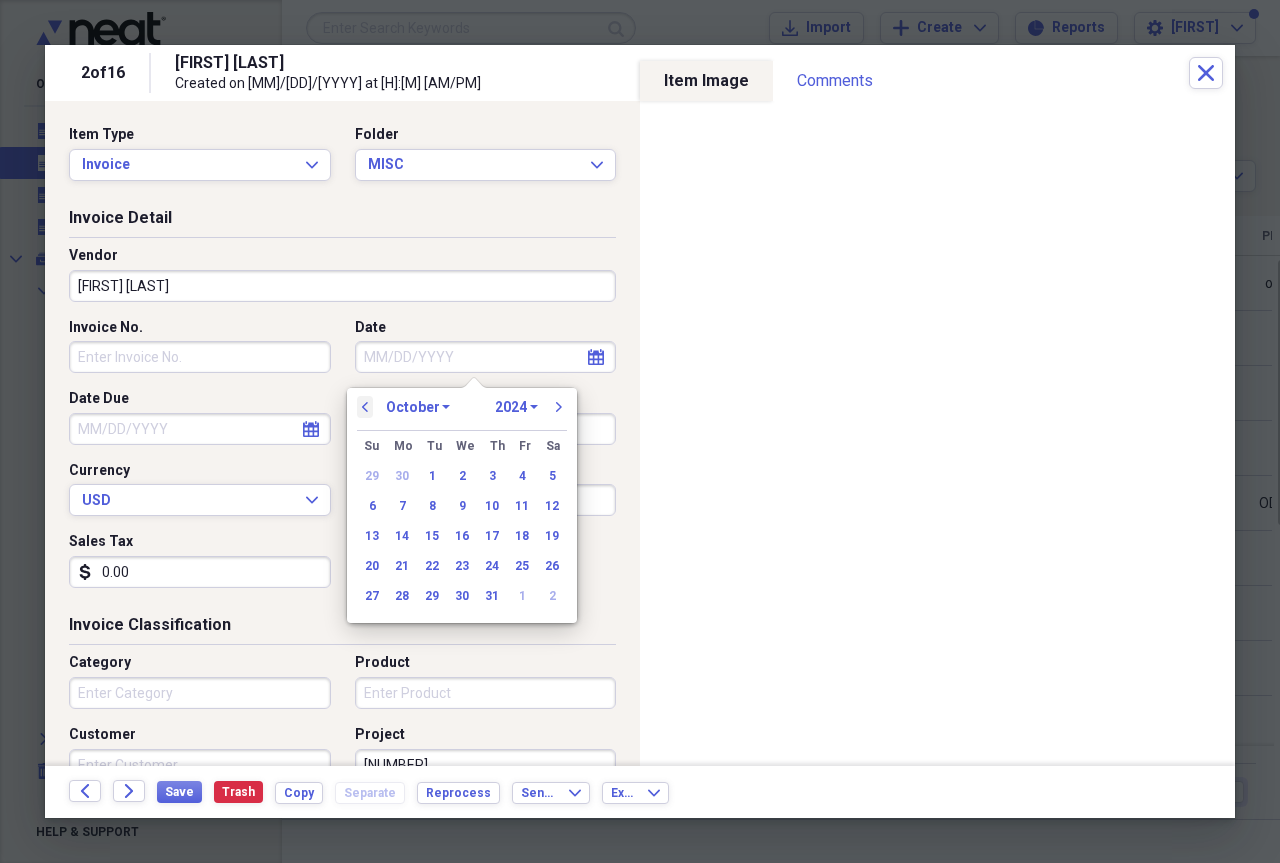 click on "previous" at bounding box center [365, 407] 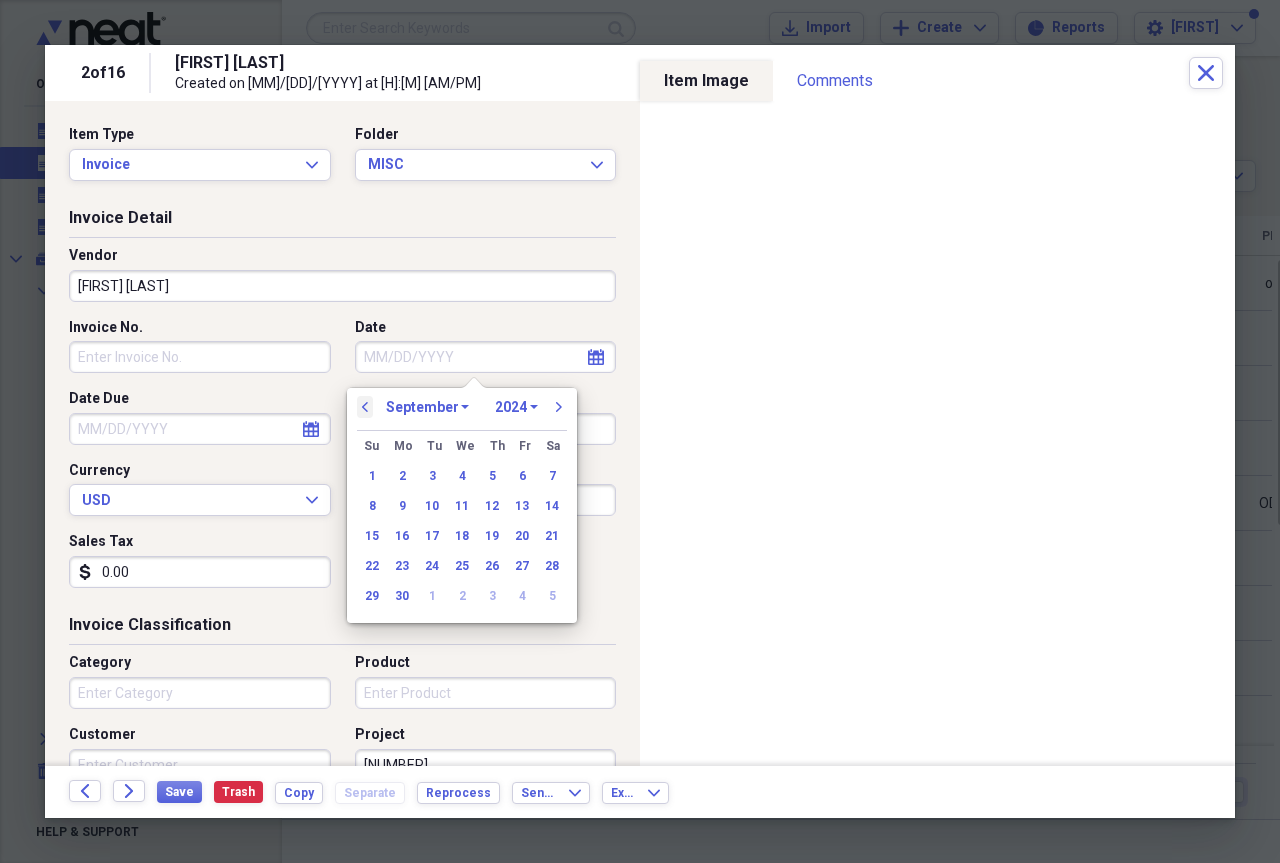 click on "previous" at bounding box center [365, 407] 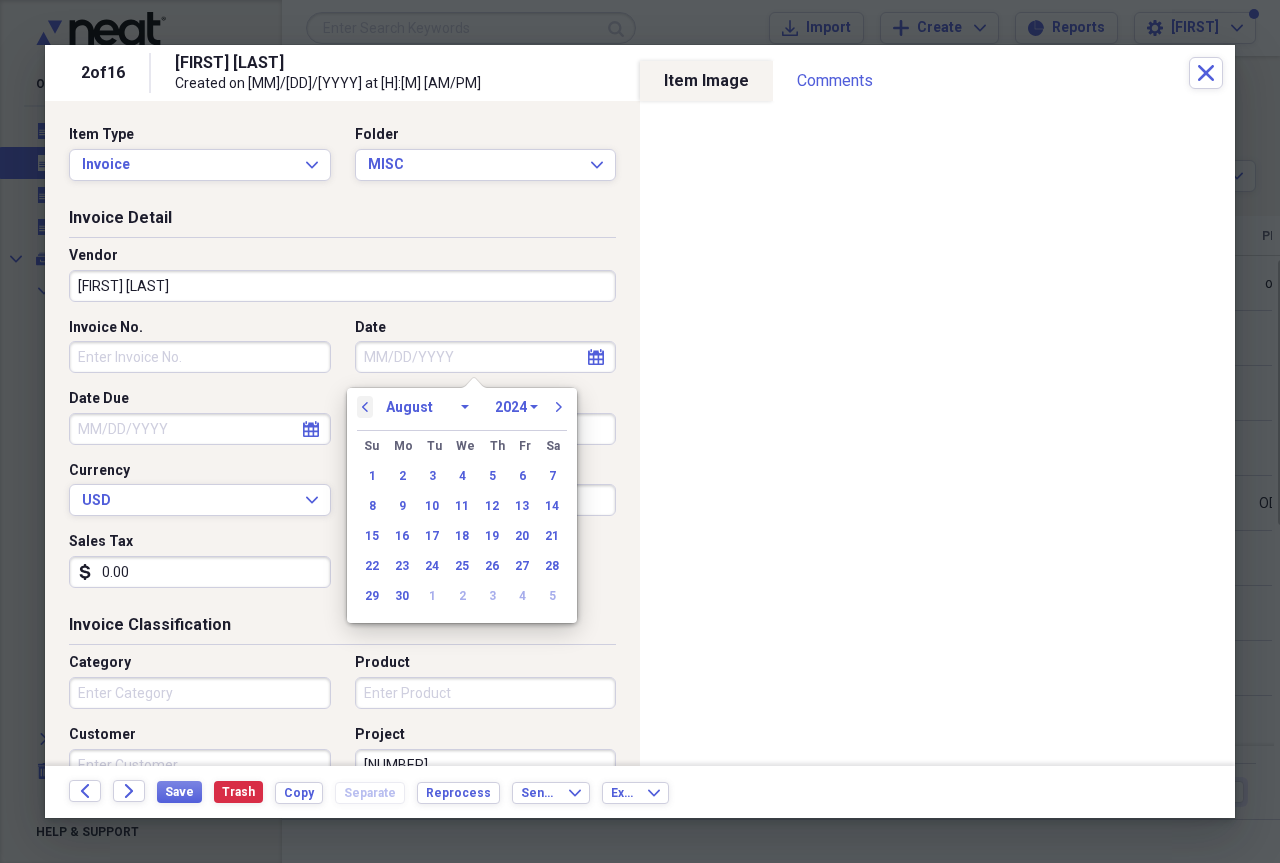 click on "previous" at bounding box center [365, 407] 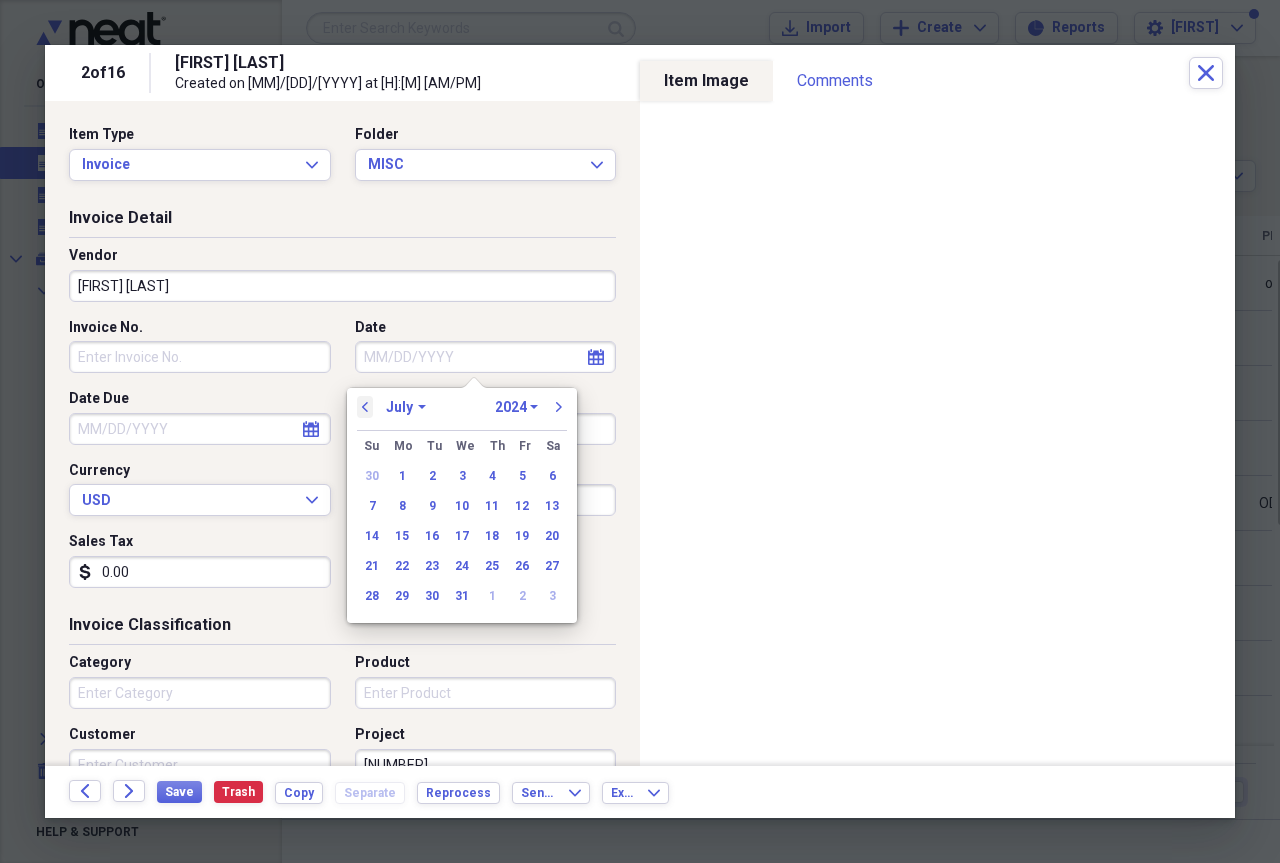 click on "previous" at bounding box center [365, 407] 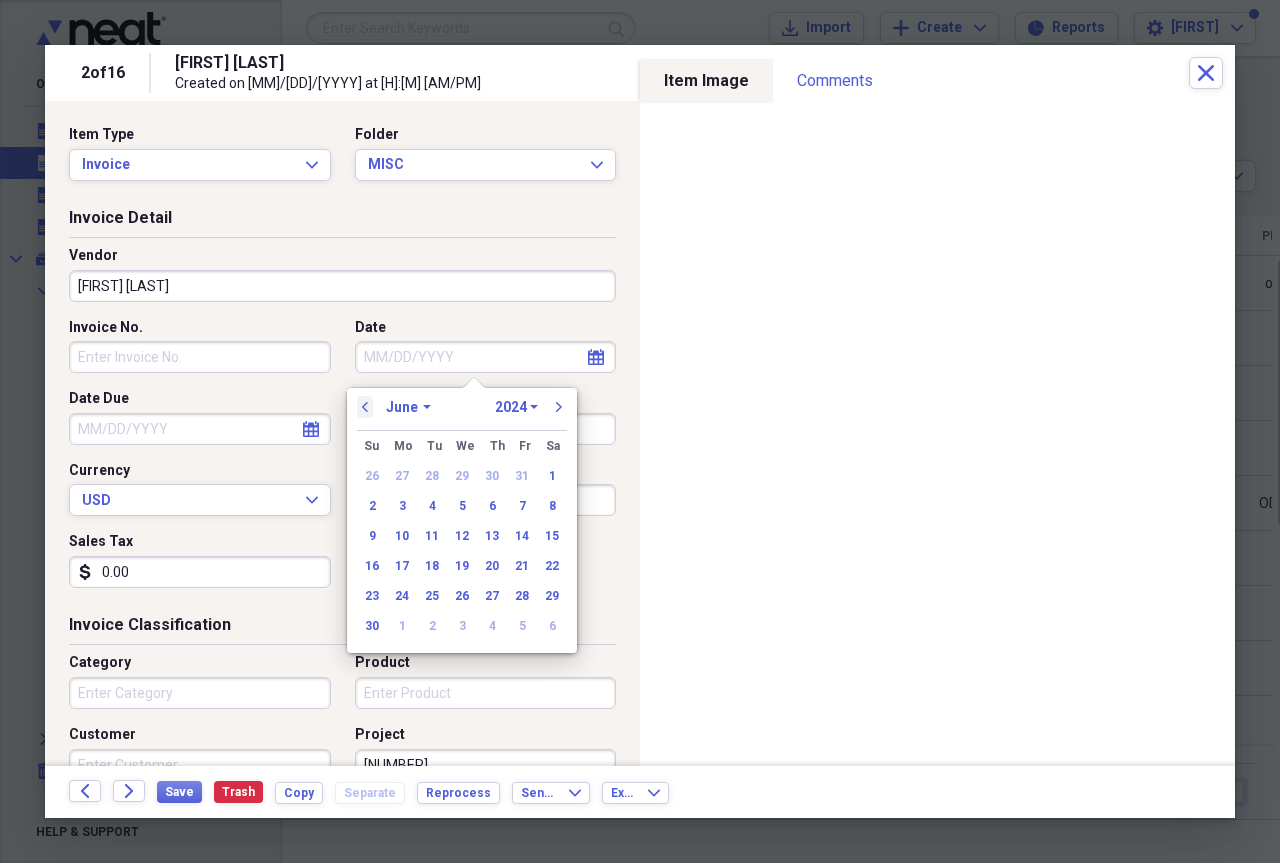 click on "previous" at bounding box center (365, 407) 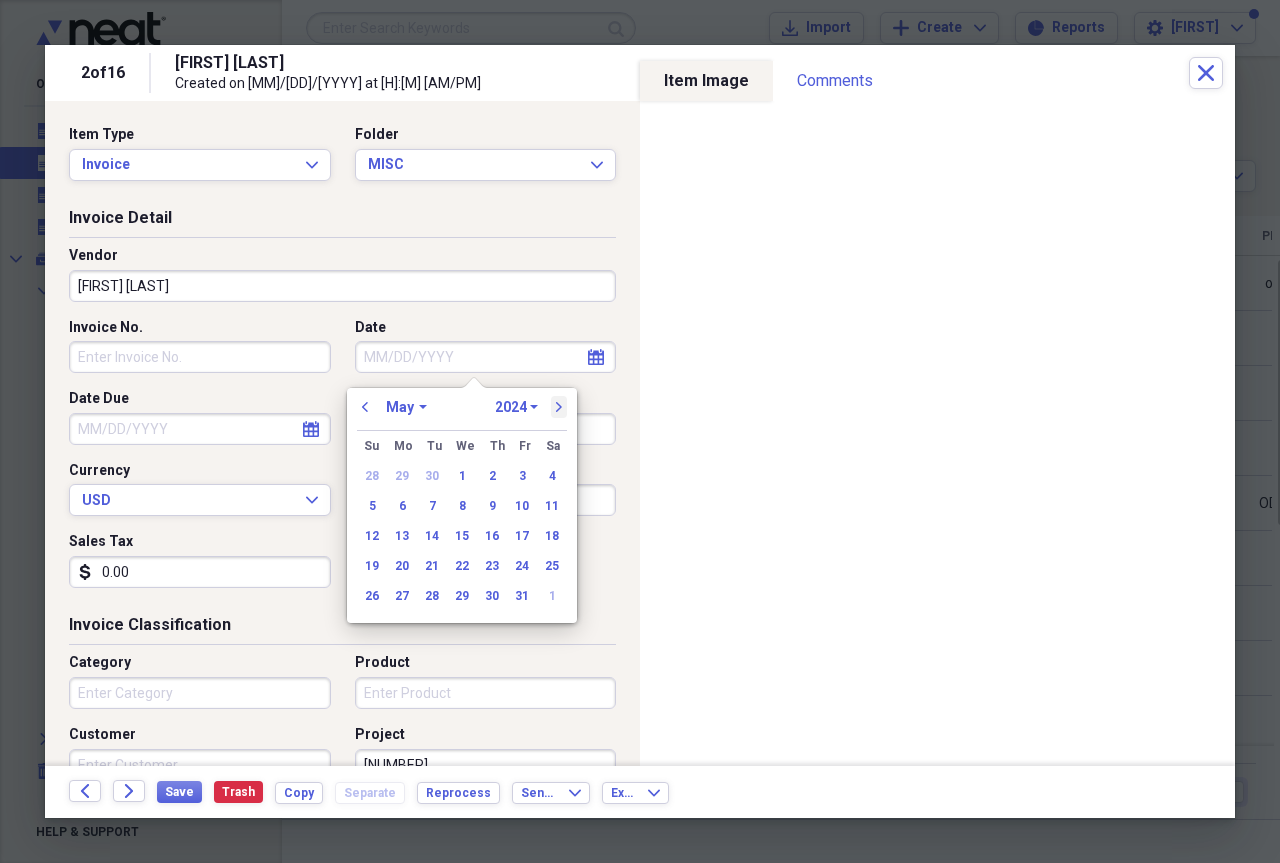 click on "next" at bounding box center [559, 407] 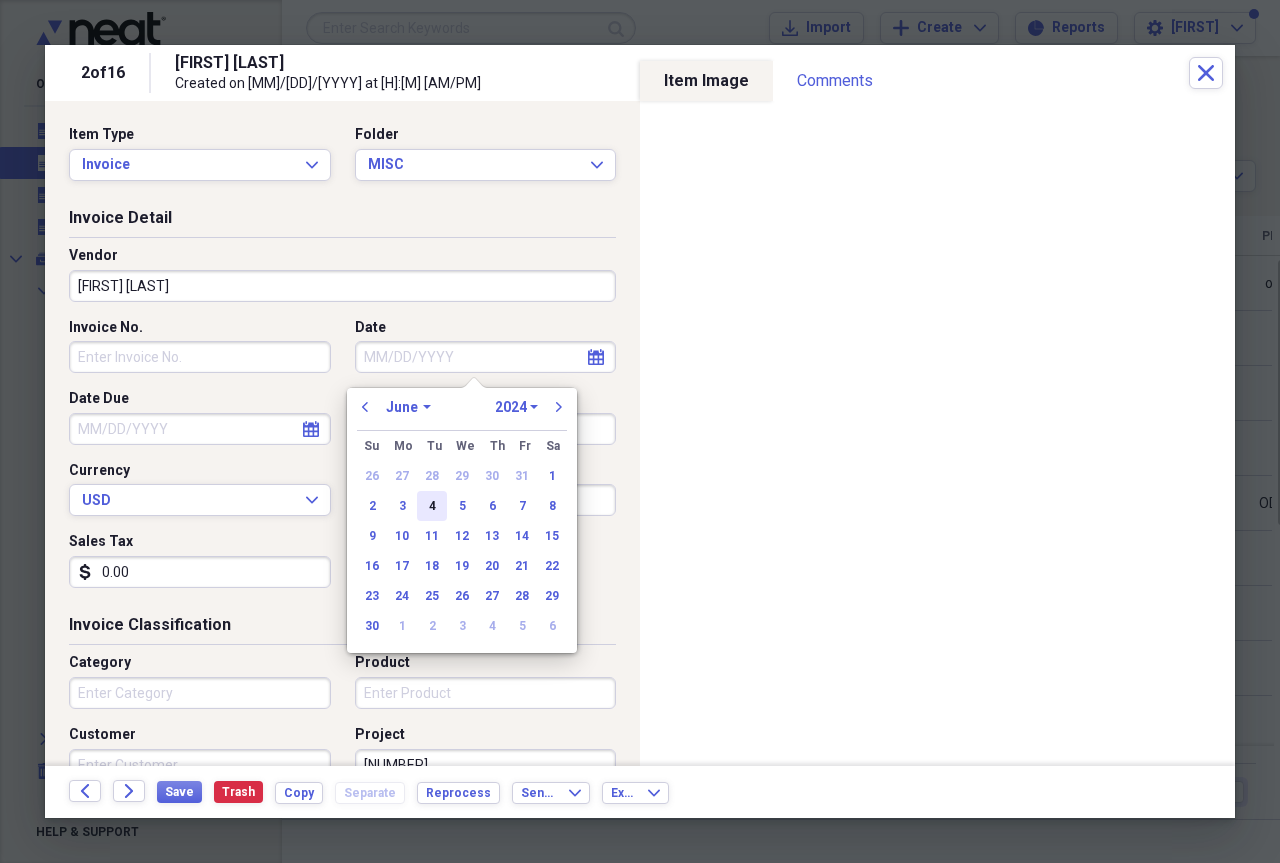 click on "4" at bounding box center (432, 506) 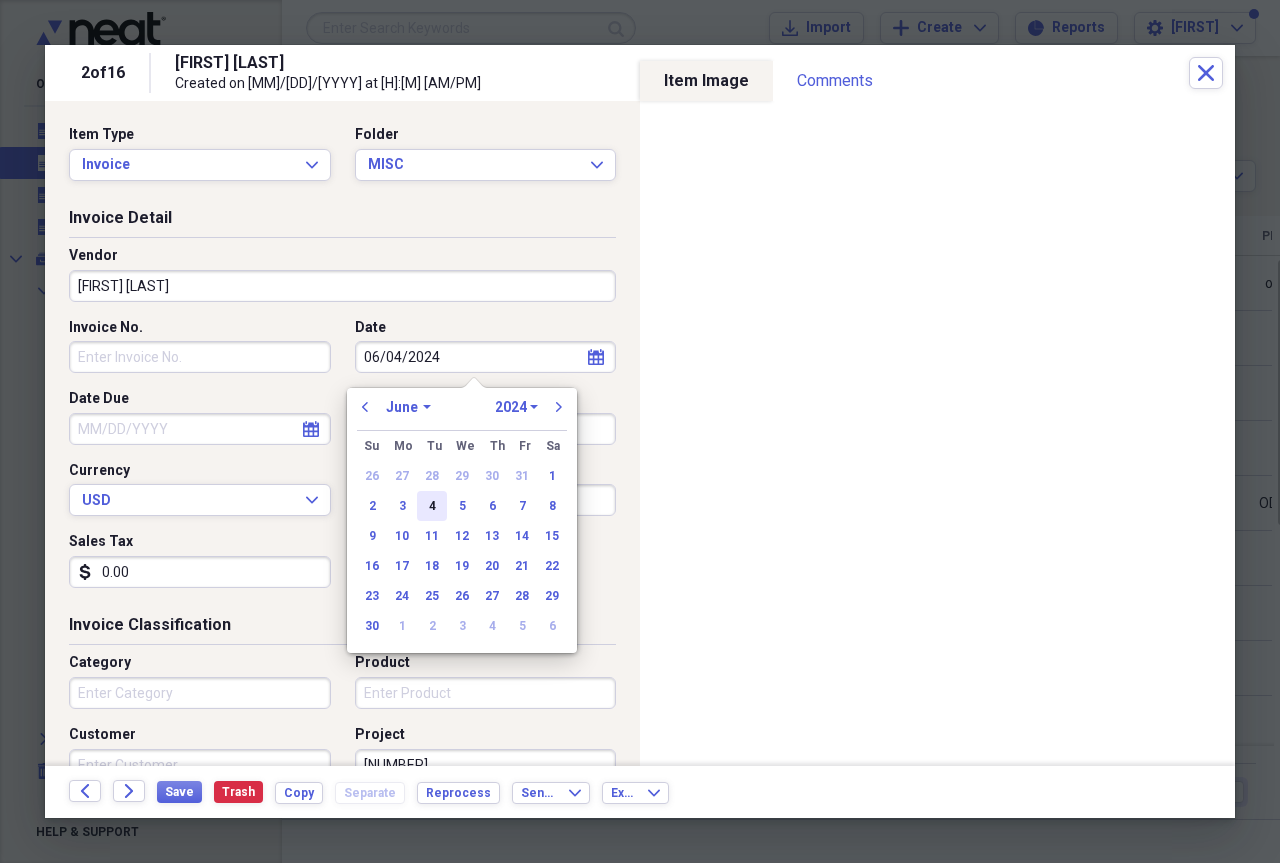 type on "06/04/2024" 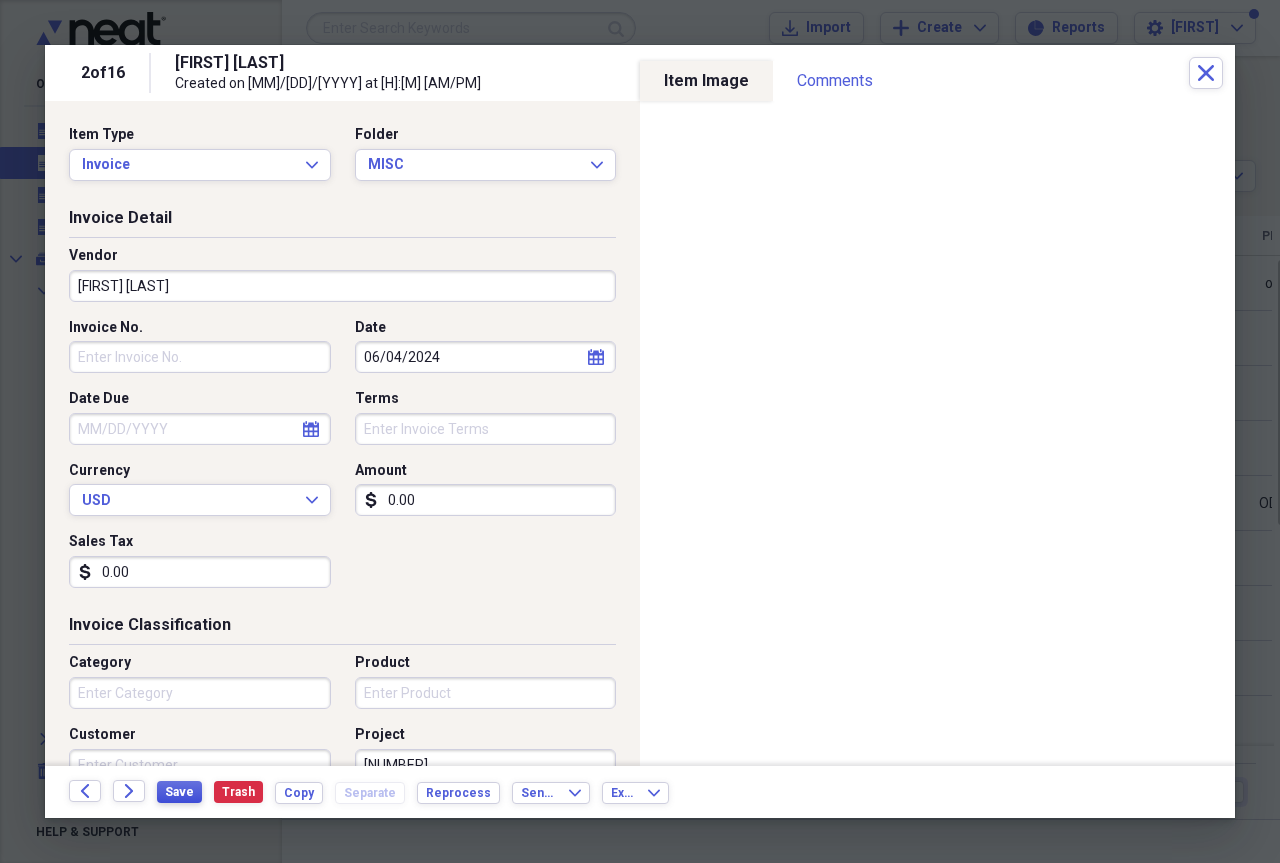 click on "Save" at bounding box center [179, 792] 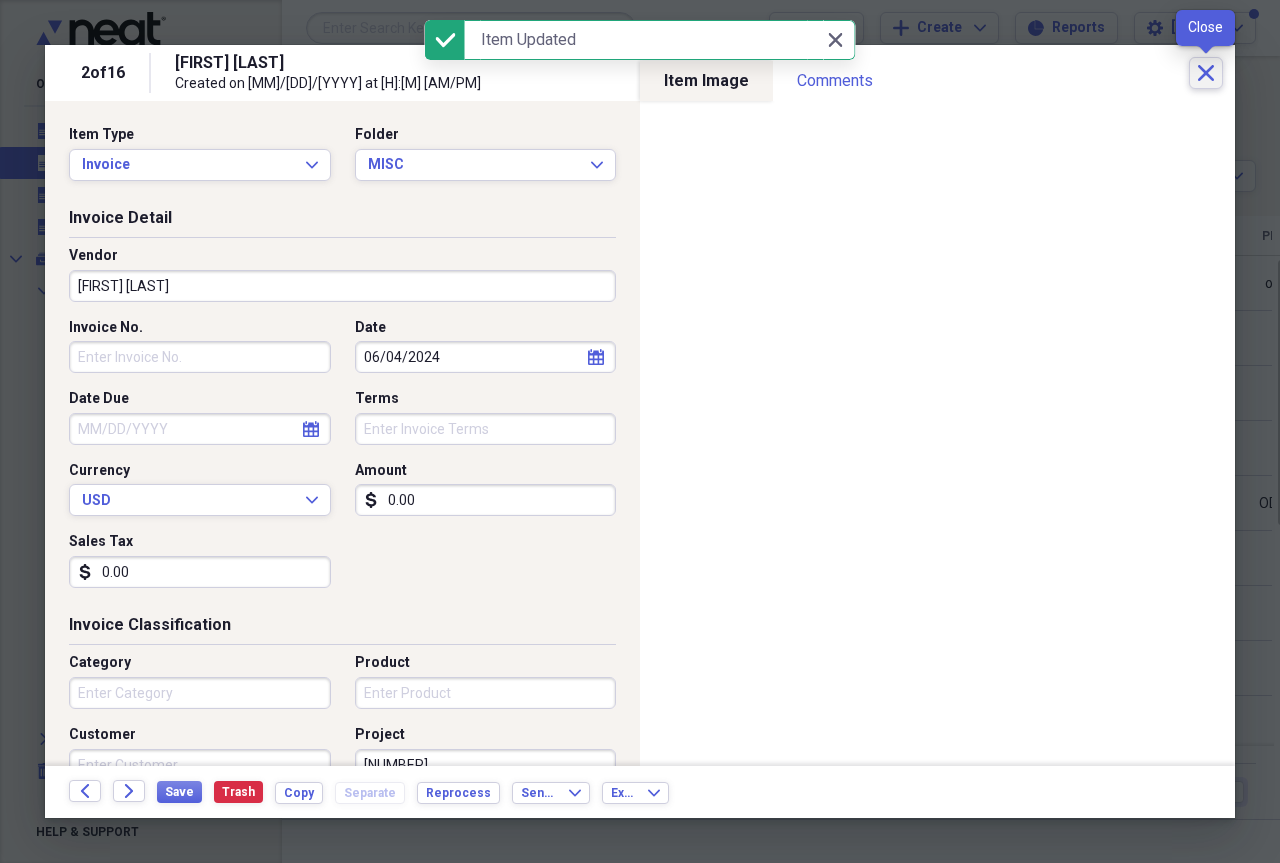 click on "Close" at bounding box center (1206, 73) 